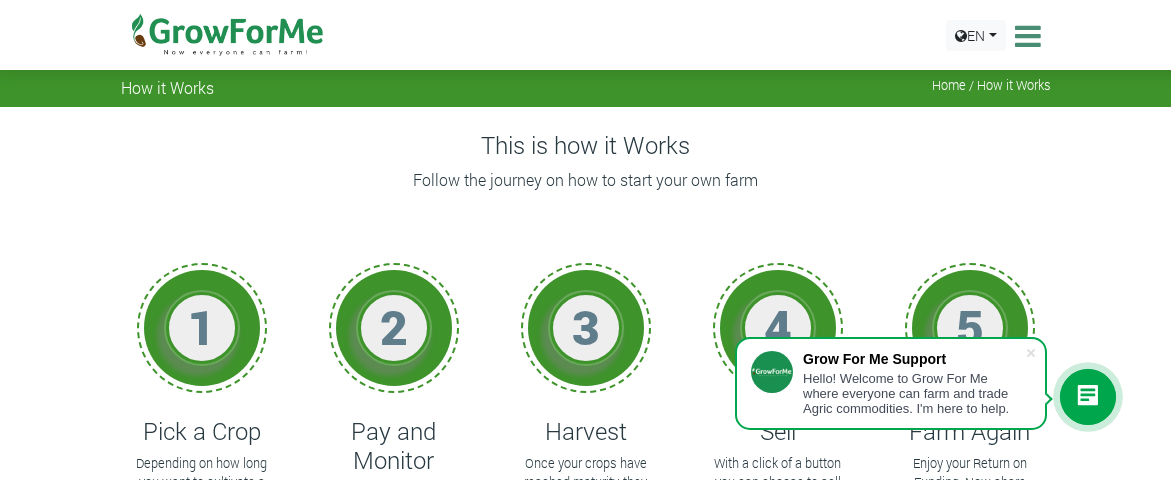 scroll, scrollTop: 200, scrollLeft: 0, axis: vertical 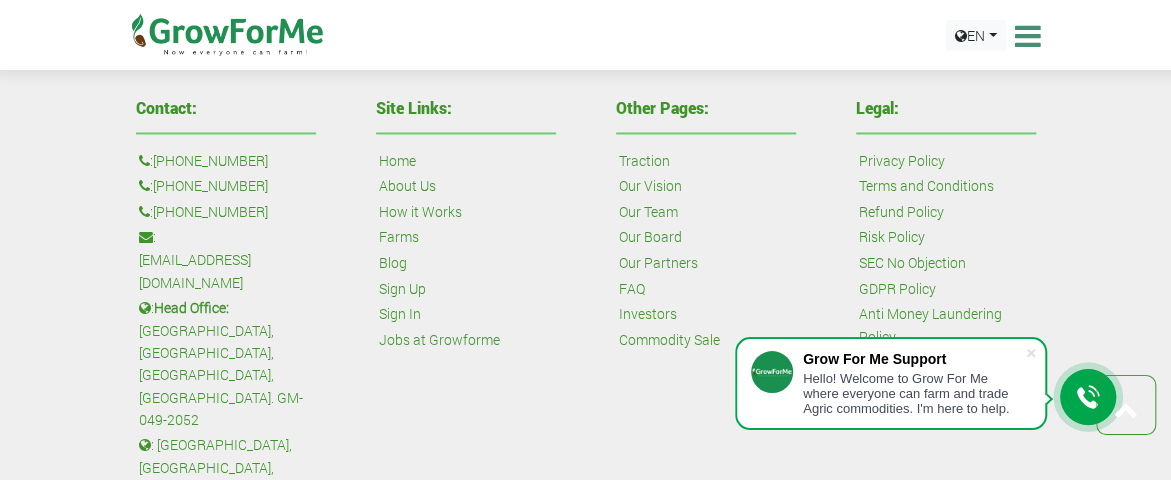 click on "[PHONE_NUMBER]" at bounding box center (210, 212) 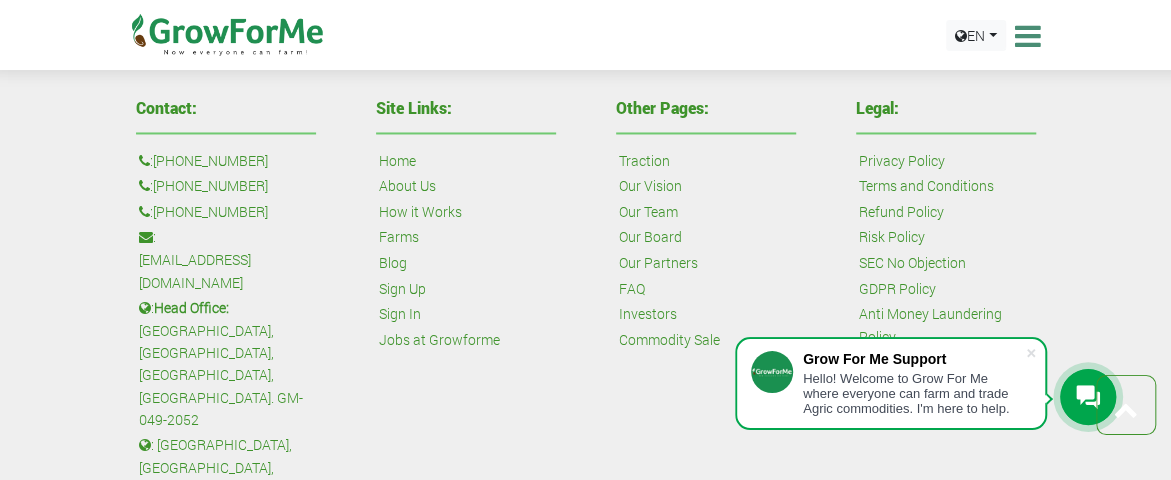 click on ":  +233 24 243 6884" at bounding box center (226, 212) 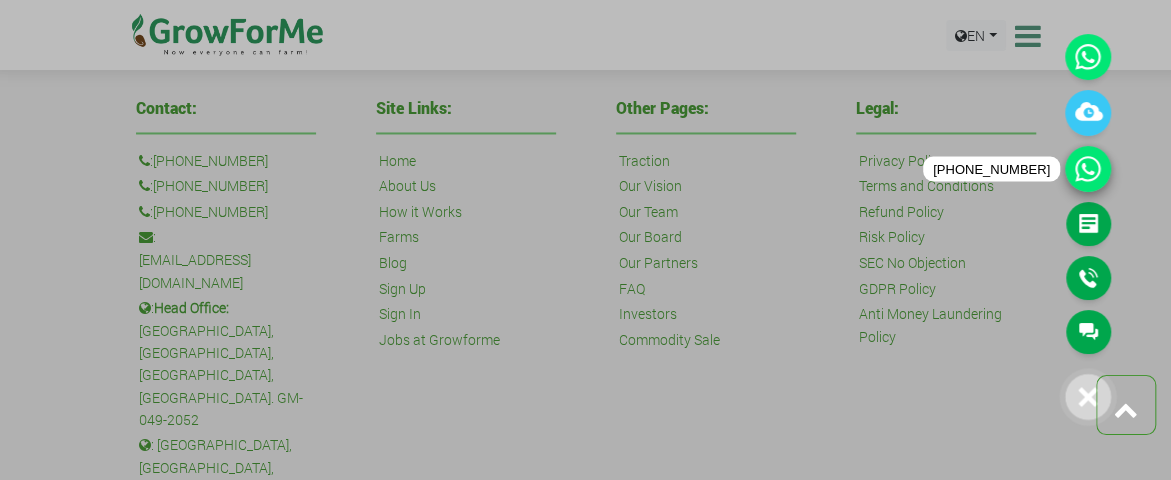click at bounding box center (1088, 169) 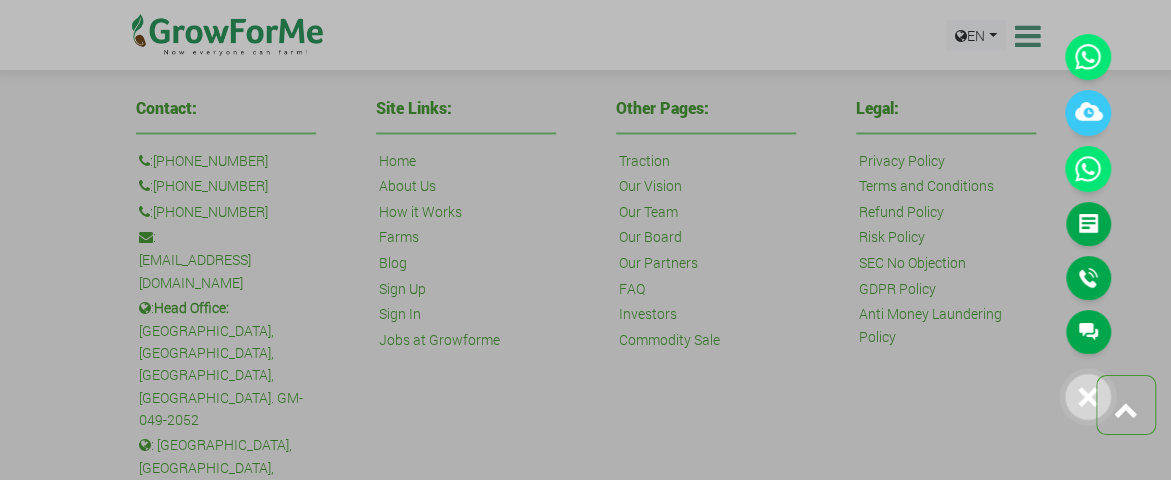 click at bounding box center [585, 240] 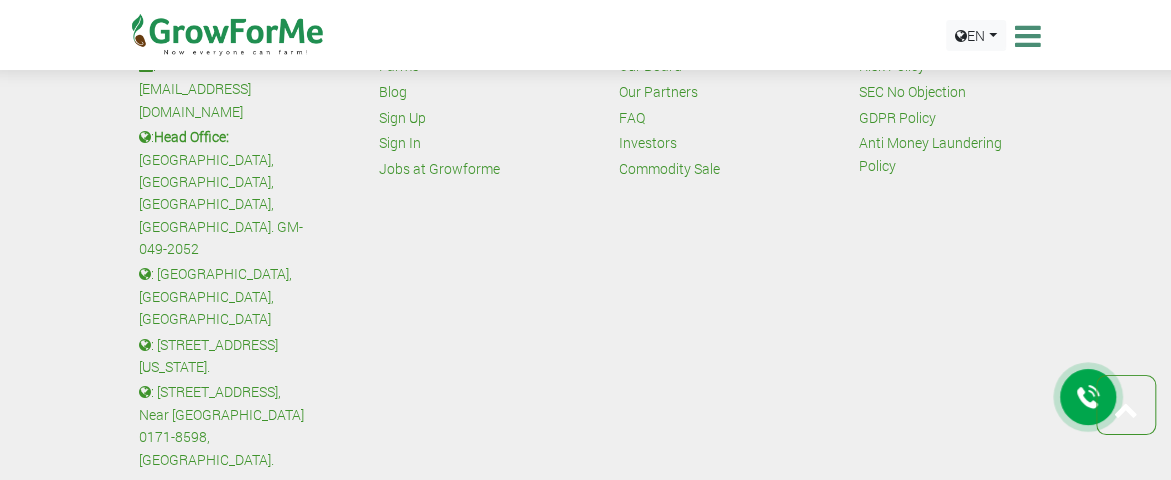 scroll, scrollTop: 1784, scrollLeft: 0, axis: vertical 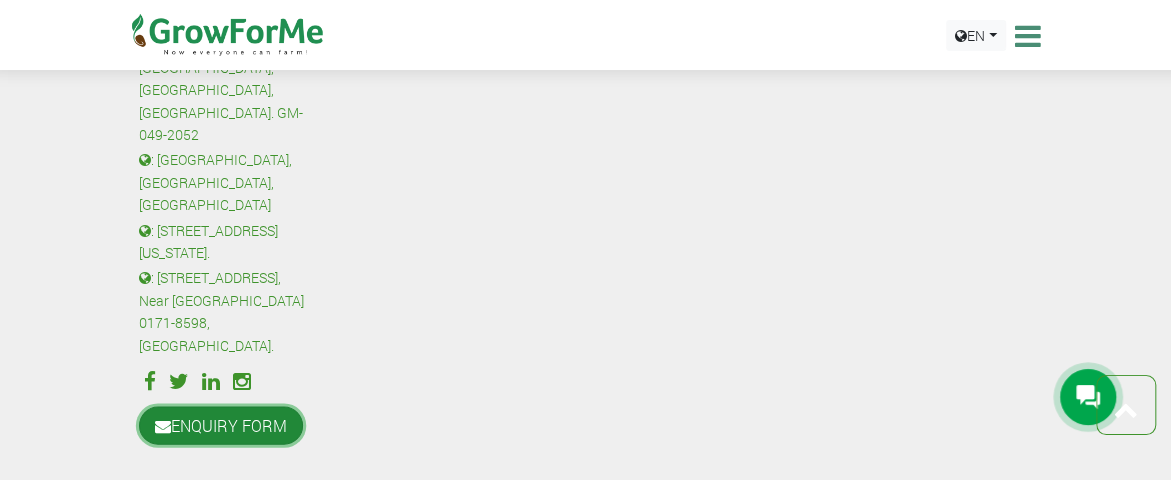 click on "ENQUIRY FORM" at bounding box center (221, 426) 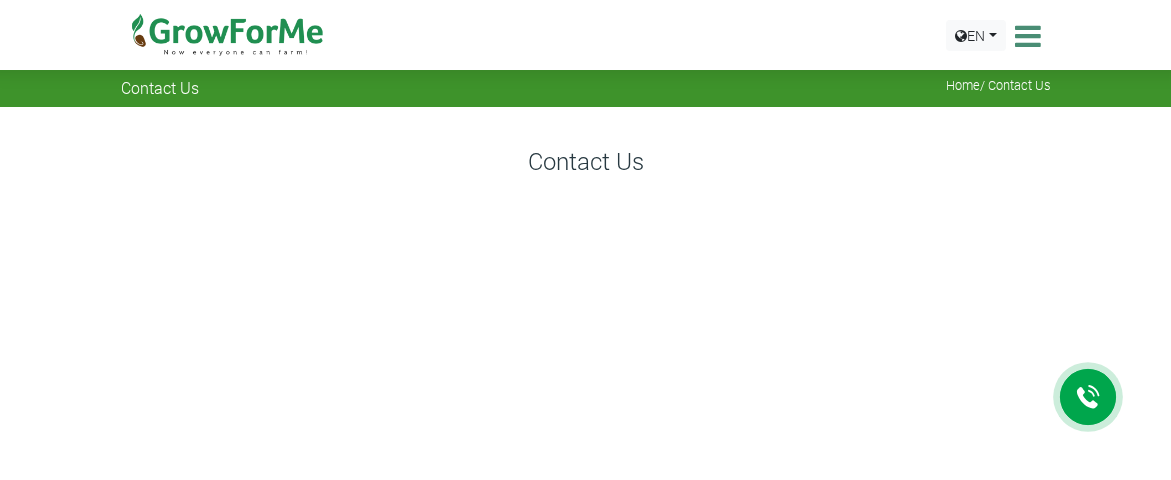 scroll, scrollTop: 0, scrollLeft: 0, axis: both 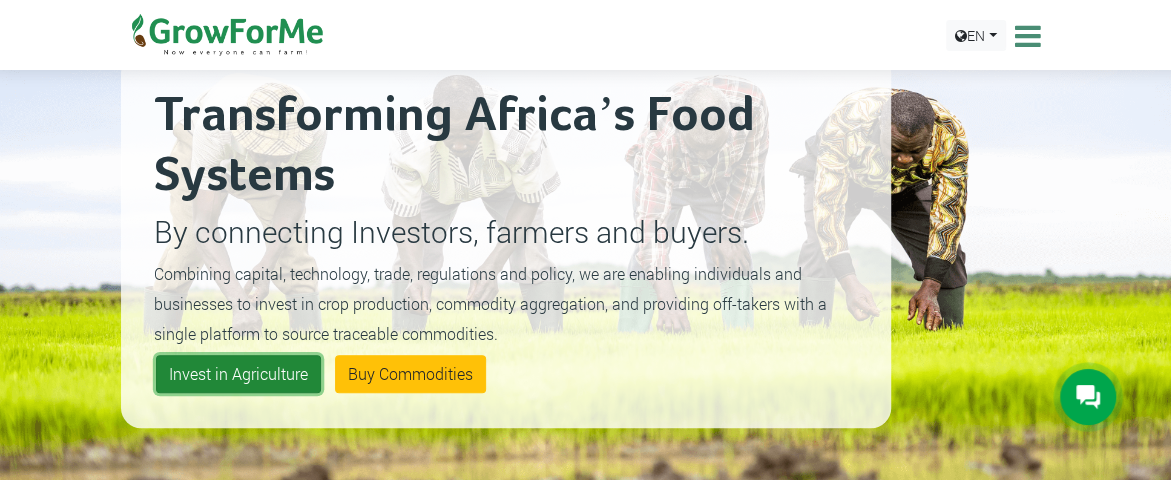 click on "Invest in Agriculture" at bounding box center (238, 374) 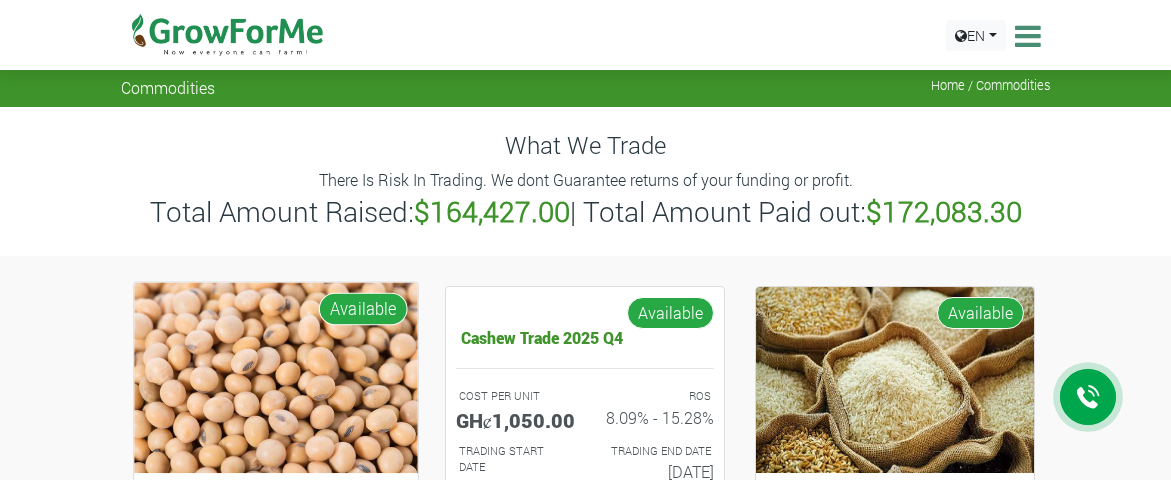 scroll, scrollTop: 0, scrollLeft: 0, axis: both 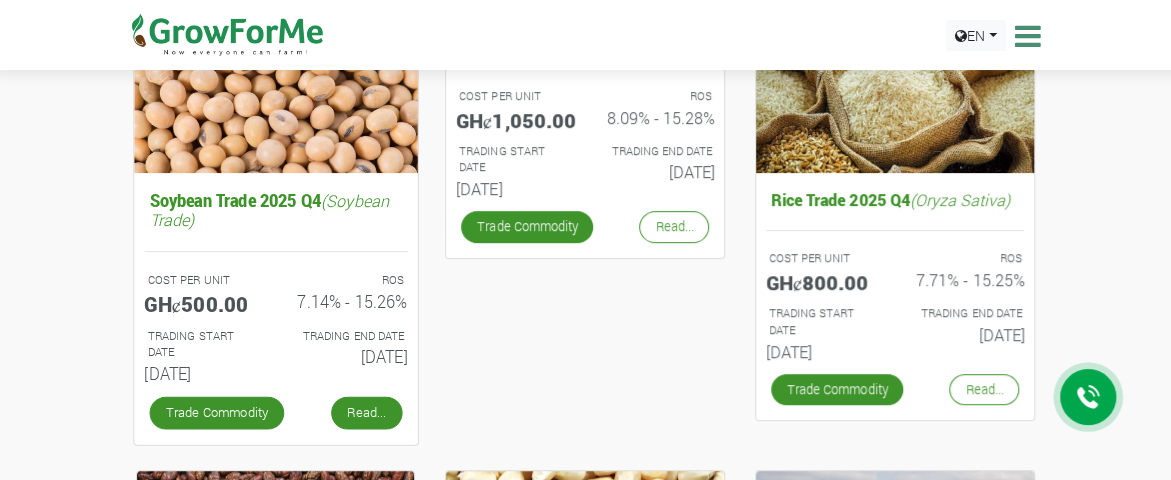 click on "Read..." at bounding box center (366, 413) 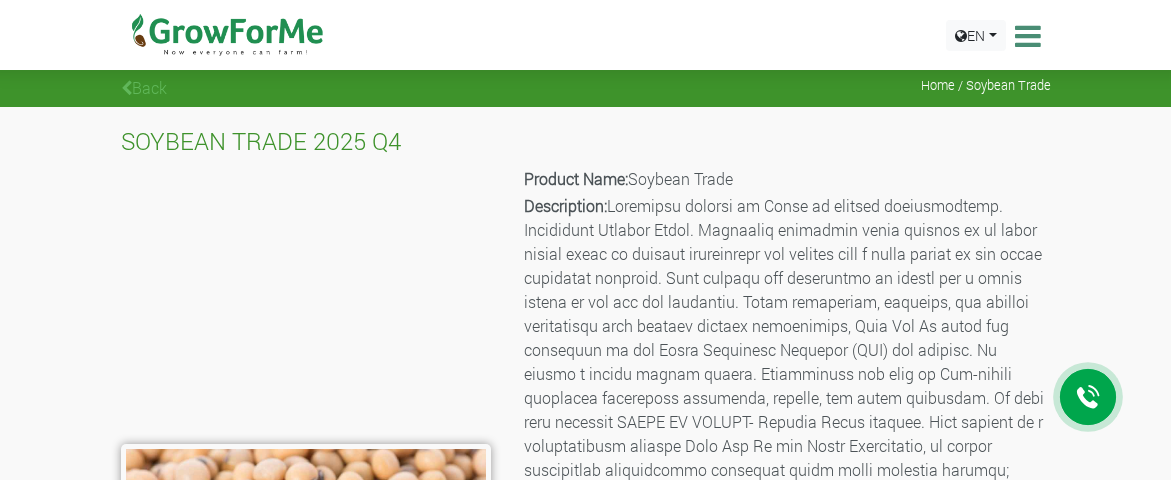 scroll, scrollTop: 0, scrollLeft: 0, axis: both 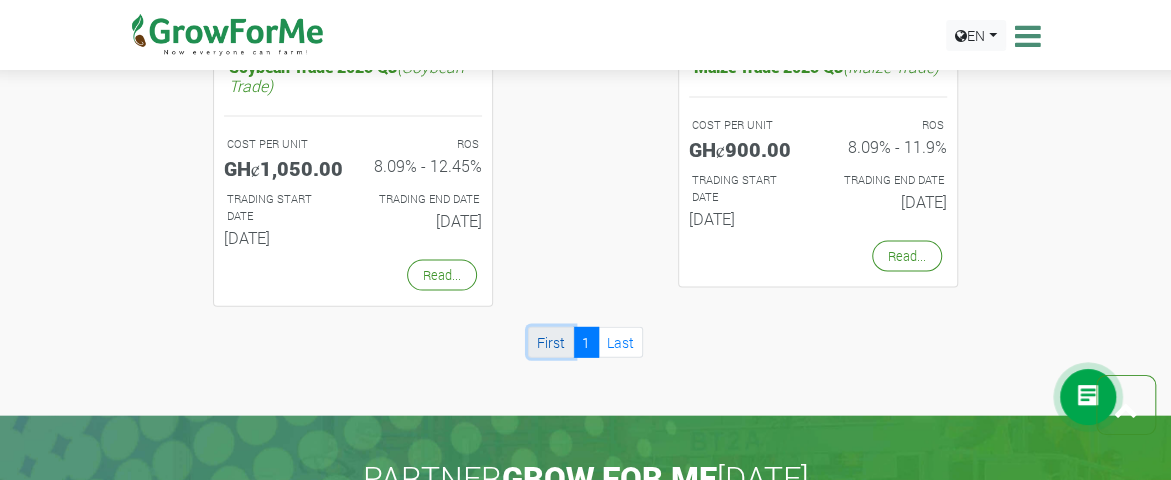 click on "First" at bounding box center (551, 342) 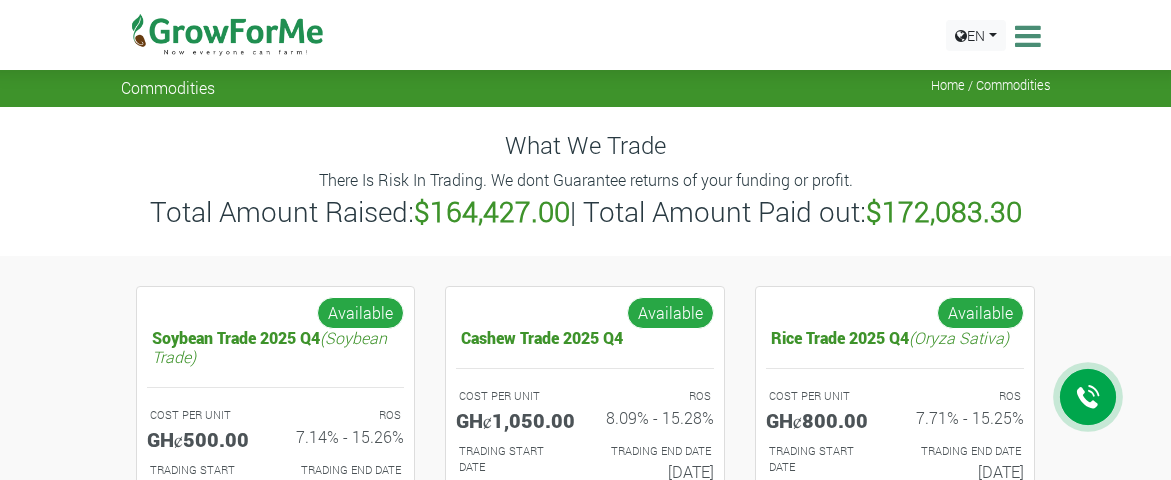 scroll, scrollTop: 800, scrollLeft: 0, axis: vertical 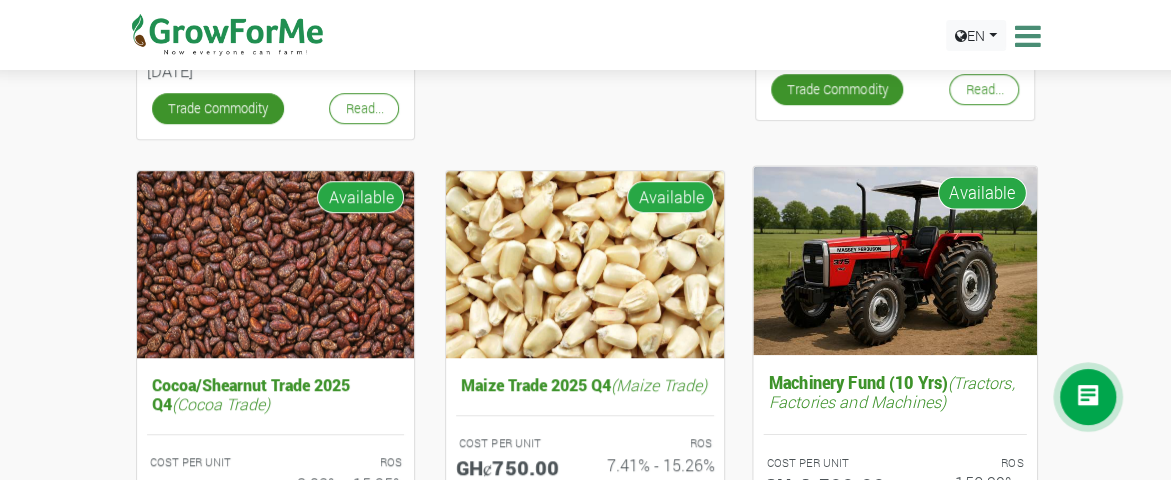 click on "Available" at bounding box center [982, 193] 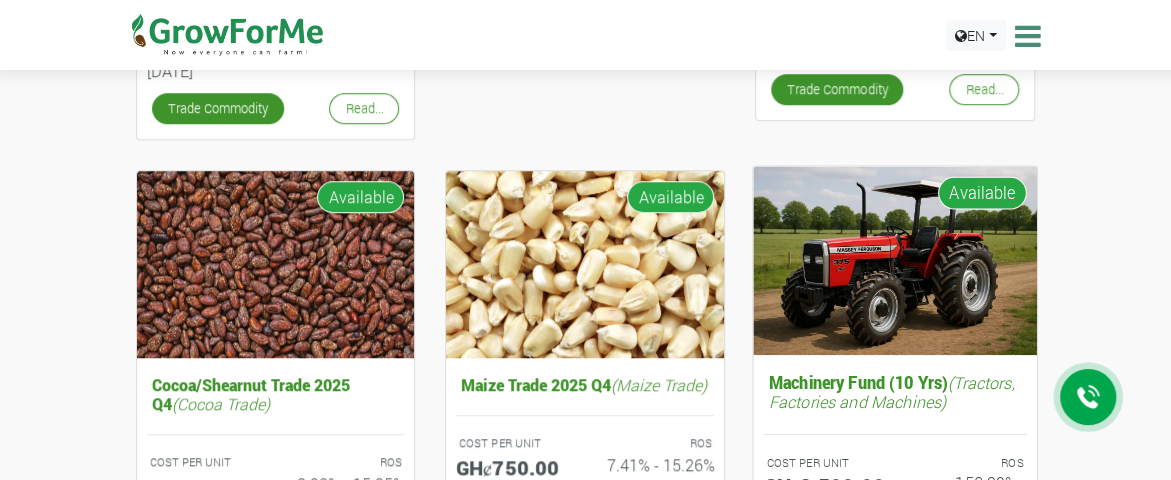 click on "Available" at bounding box center (982, 193) 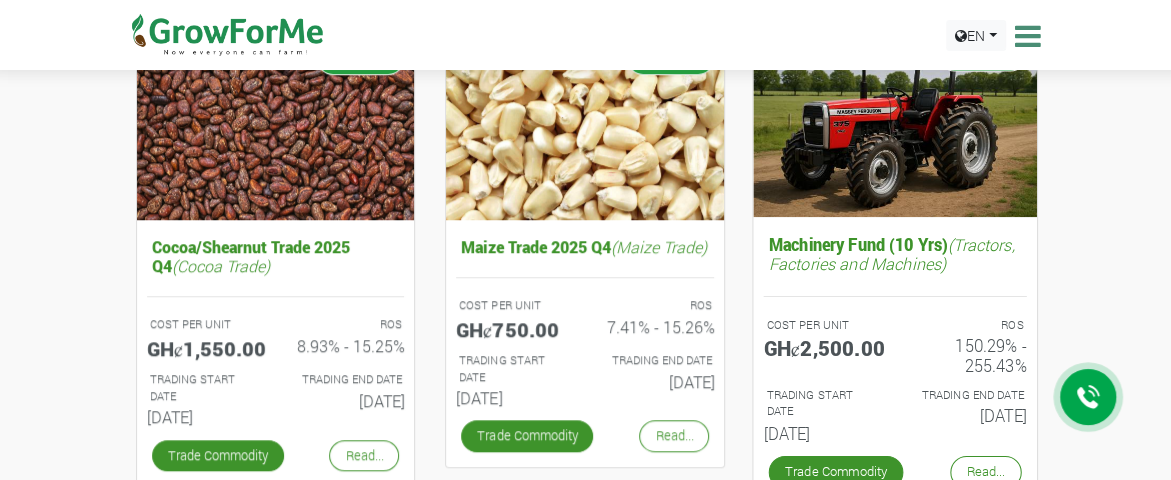 scroll, scrollTop: 900, scrollLeft: 0, axis: vertical 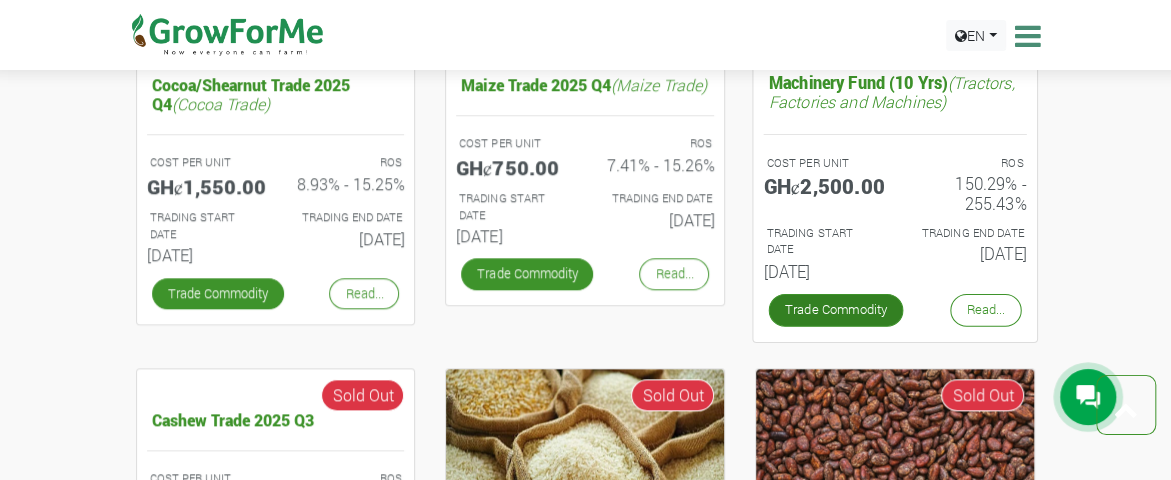 click on "Trade Commodity" at bounding box center [836, 310] 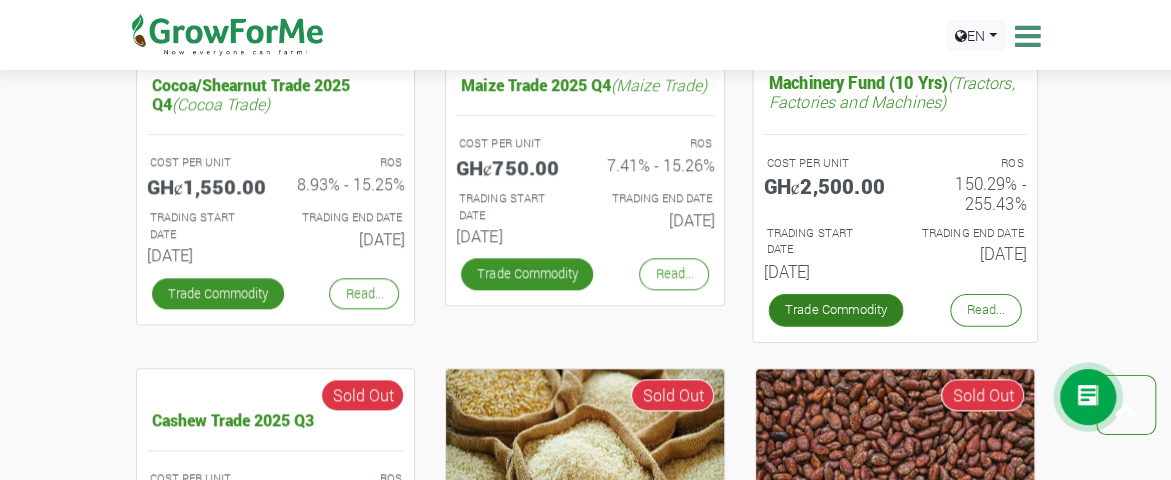 drag, startPoint x: 864, startPoint y: 301, endPoint x: 881, endPoint y: 307, distance: 18.027756 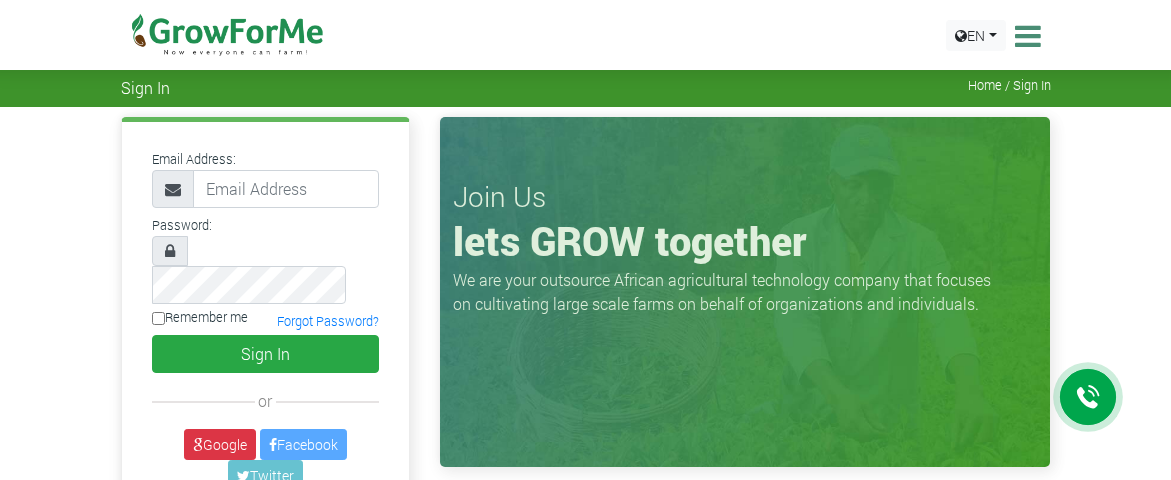 scroll, scrollTop: 0, scrollLeft: 0, axis: both 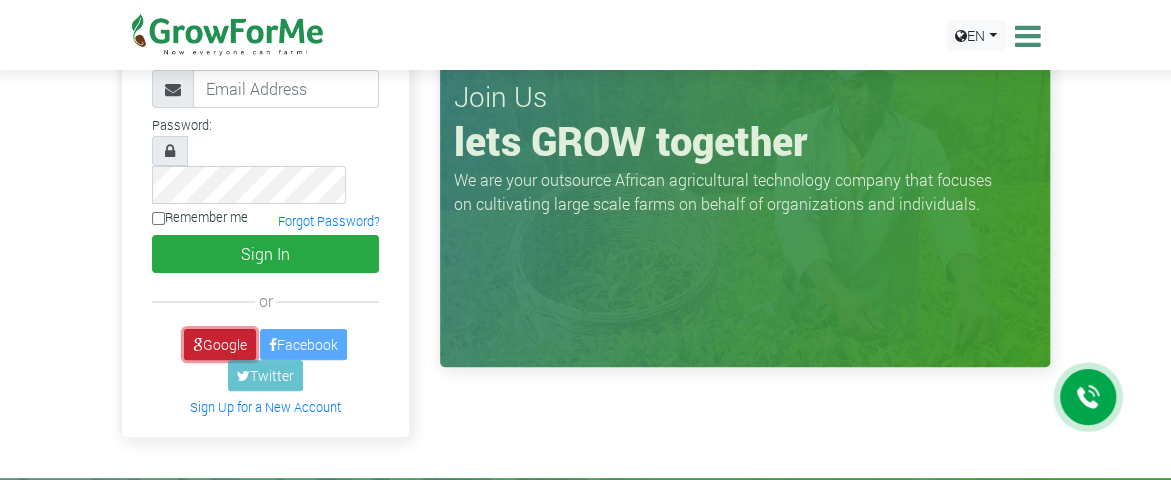 click on "Google" at bounding box center [220, 344] 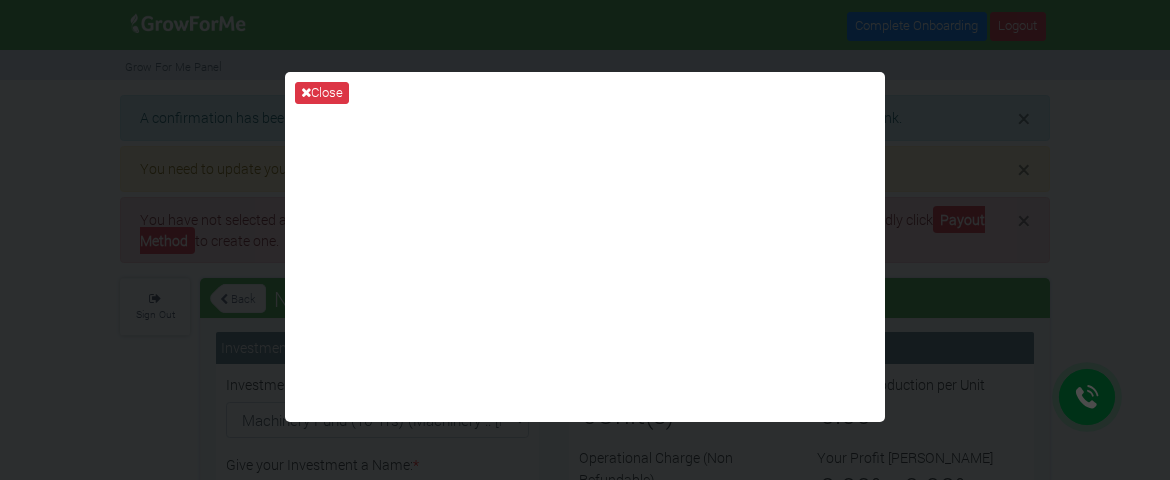 scroll, scrollTop: 0, scrollLeft: 0, axis: both 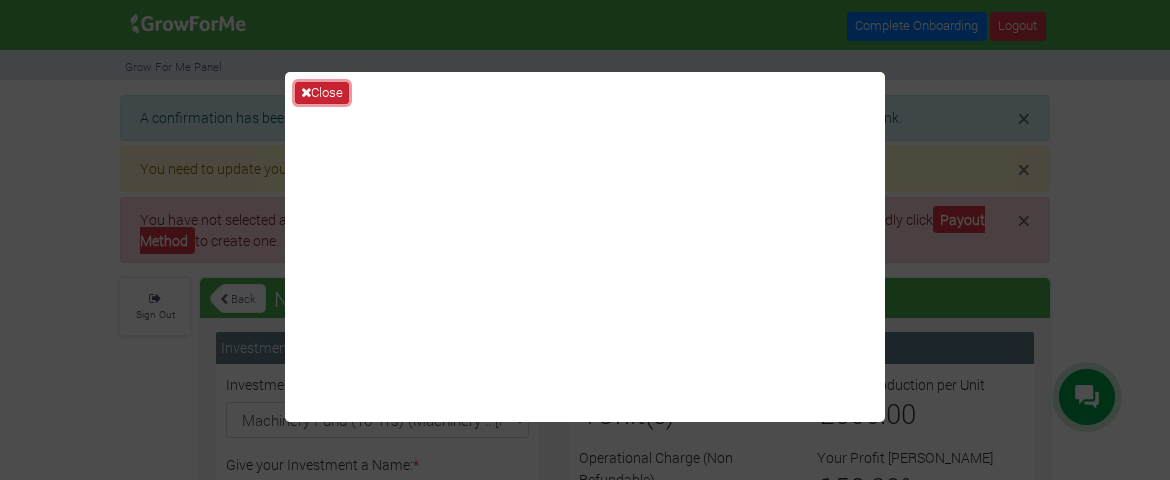 click at bounding box center (306, 92) 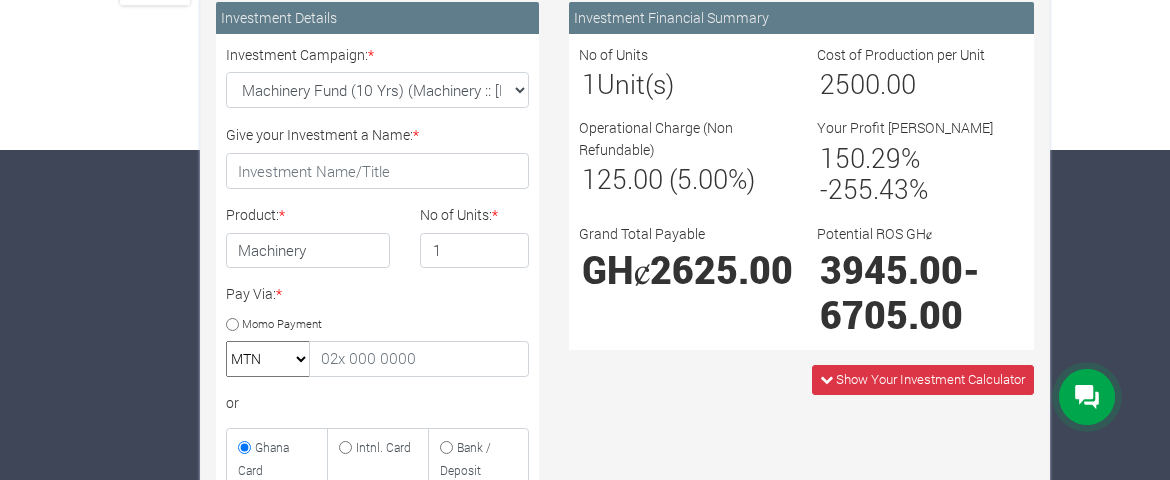 scroll, scrollTop: 300, scrollLeft: 0, axis: vertical 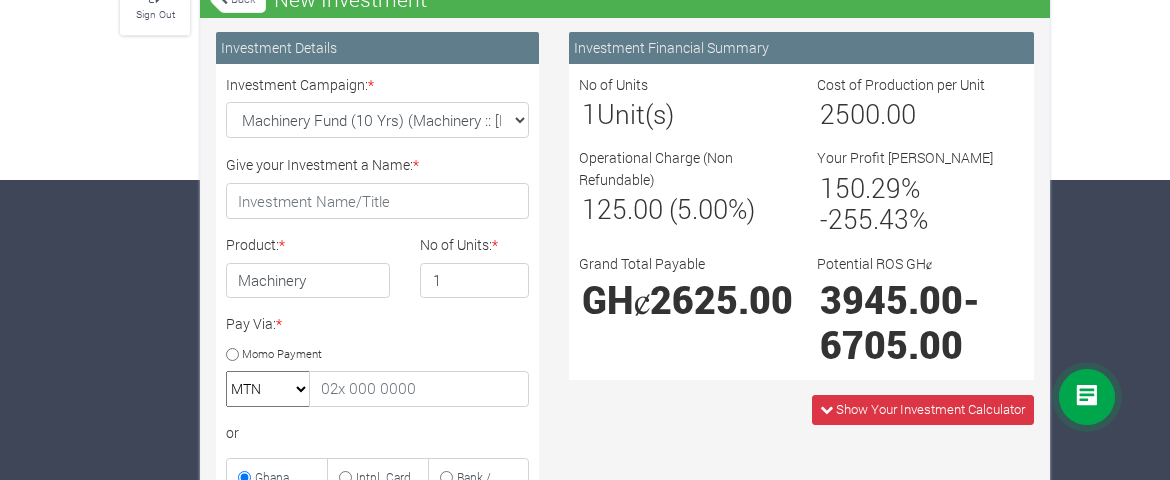click on "Your Profit Margin" at bounding box center [905, 157] 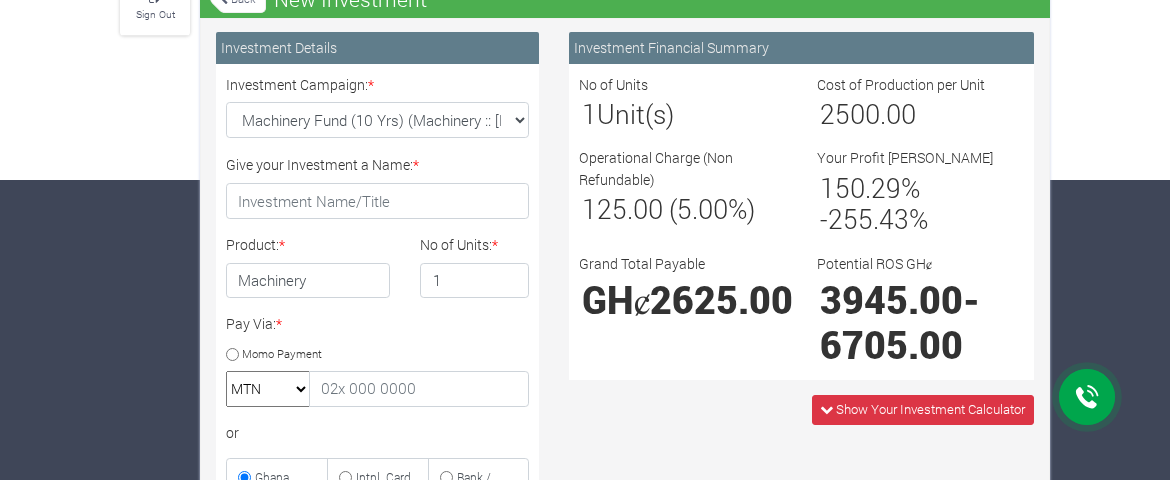 click on "GHȼ  2625.00" at bounding box center (682, 299) 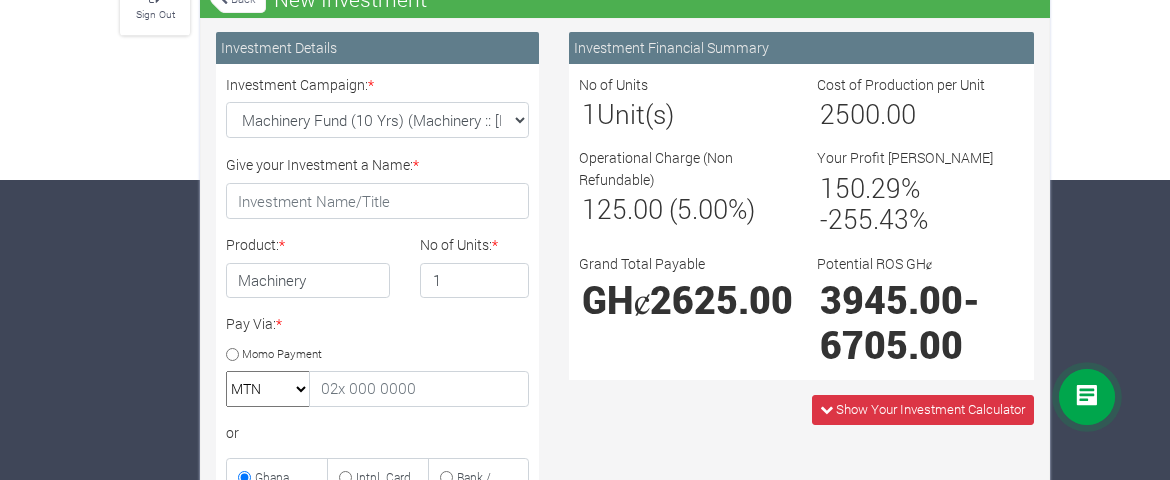 click on "150.29 % -  255.43 %" at bounding box center (920, 203) 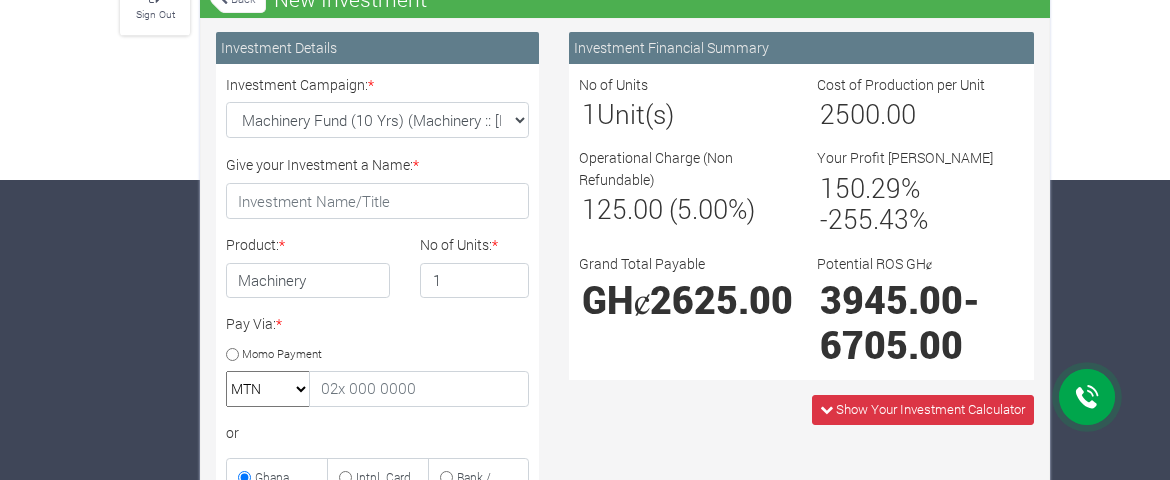 click on "150.29 % -  255.43 %" at bounding box center [920, 203] 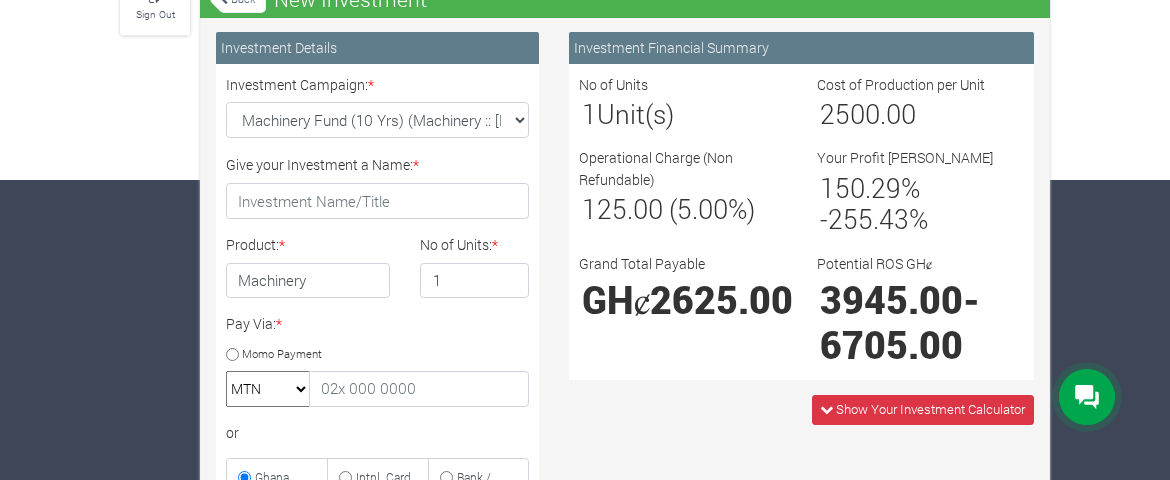 click on "150.29 % -  255.43 %" at bounding box center [920, 203] 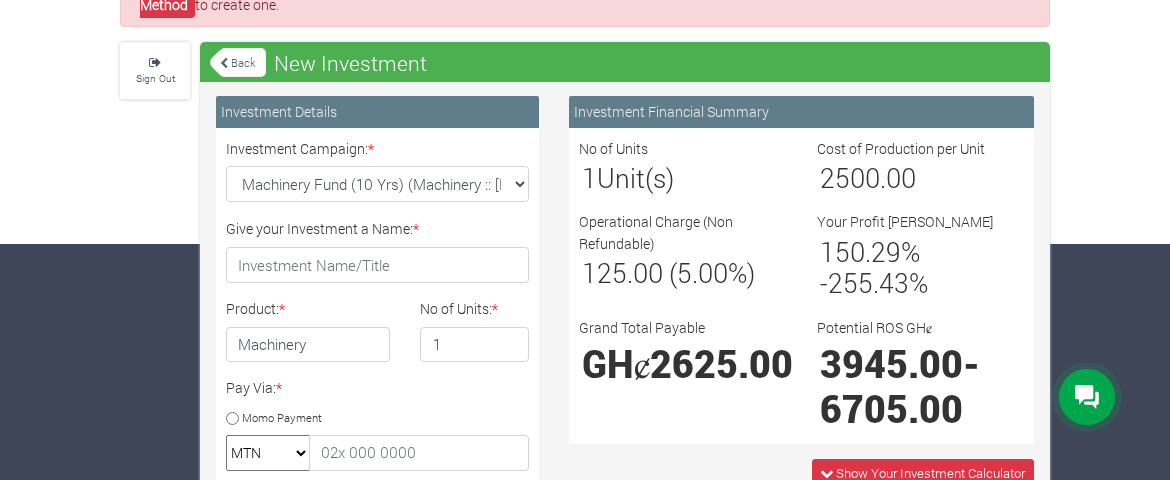 scroll, scrollTop: 0, scrollLeft: 0, axis: both 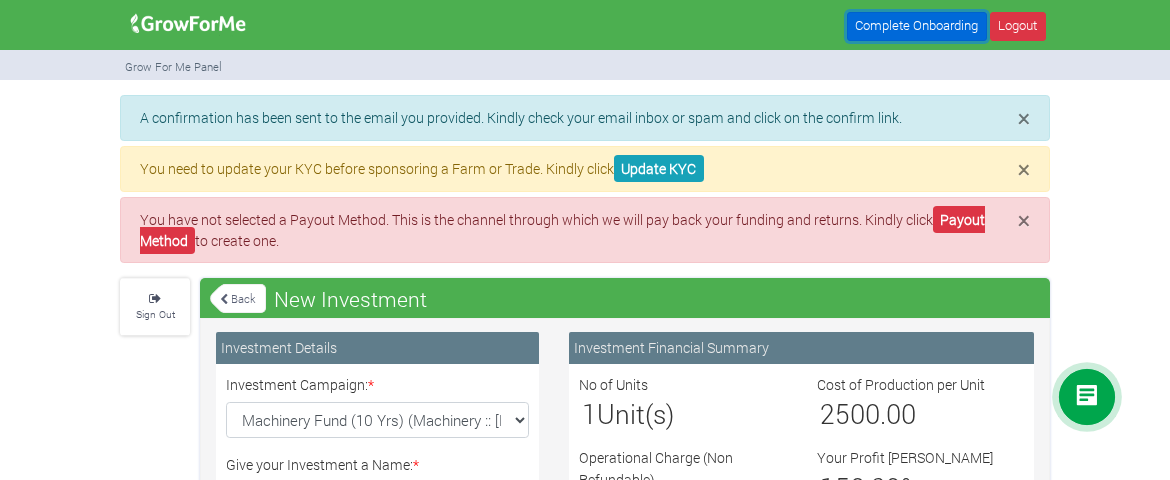 click on "Complete Onboarding" at bounding box center (917, 26) 